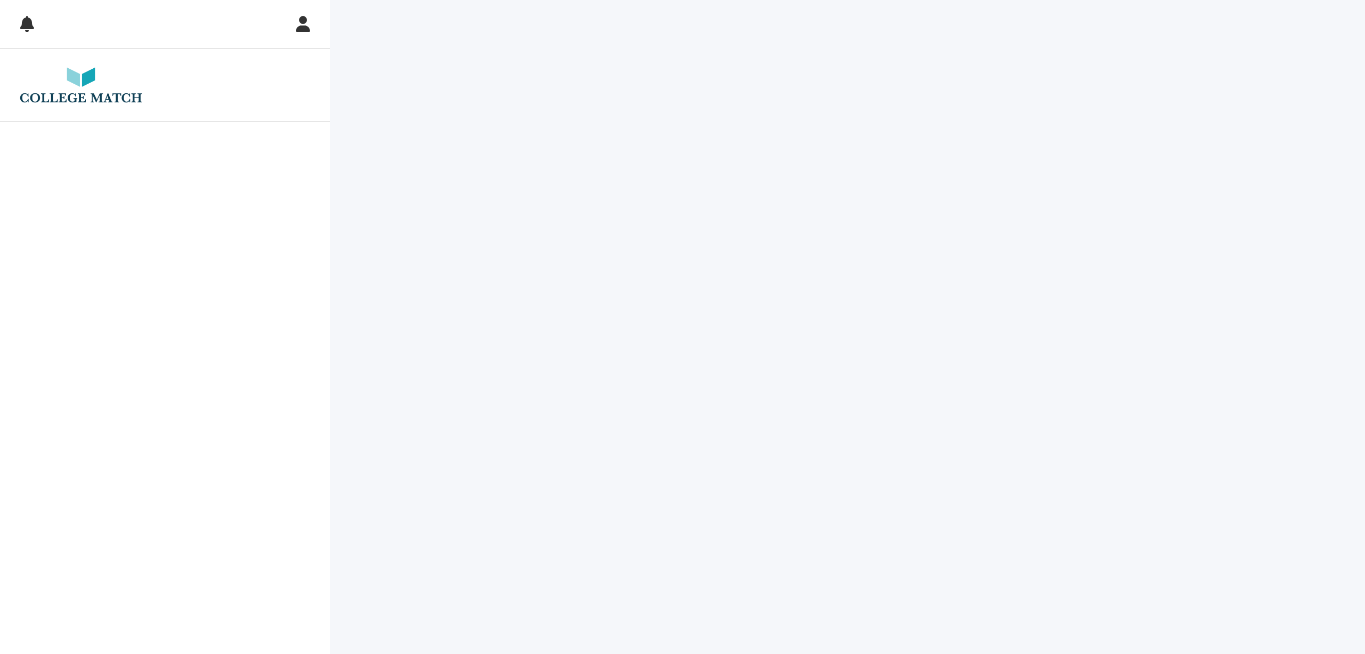 scroll, scrollTop: 0, scrollLeft: 0, axis: both 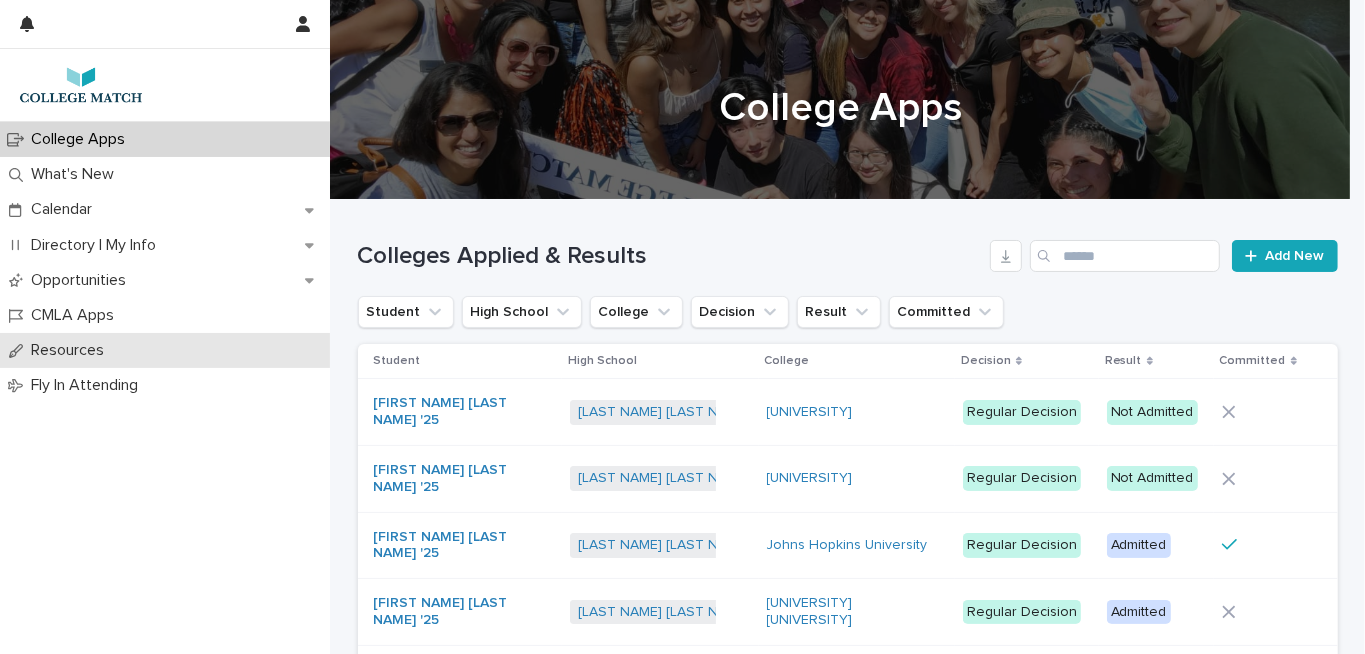 click on "Resources" at bounding box center [71, 350] 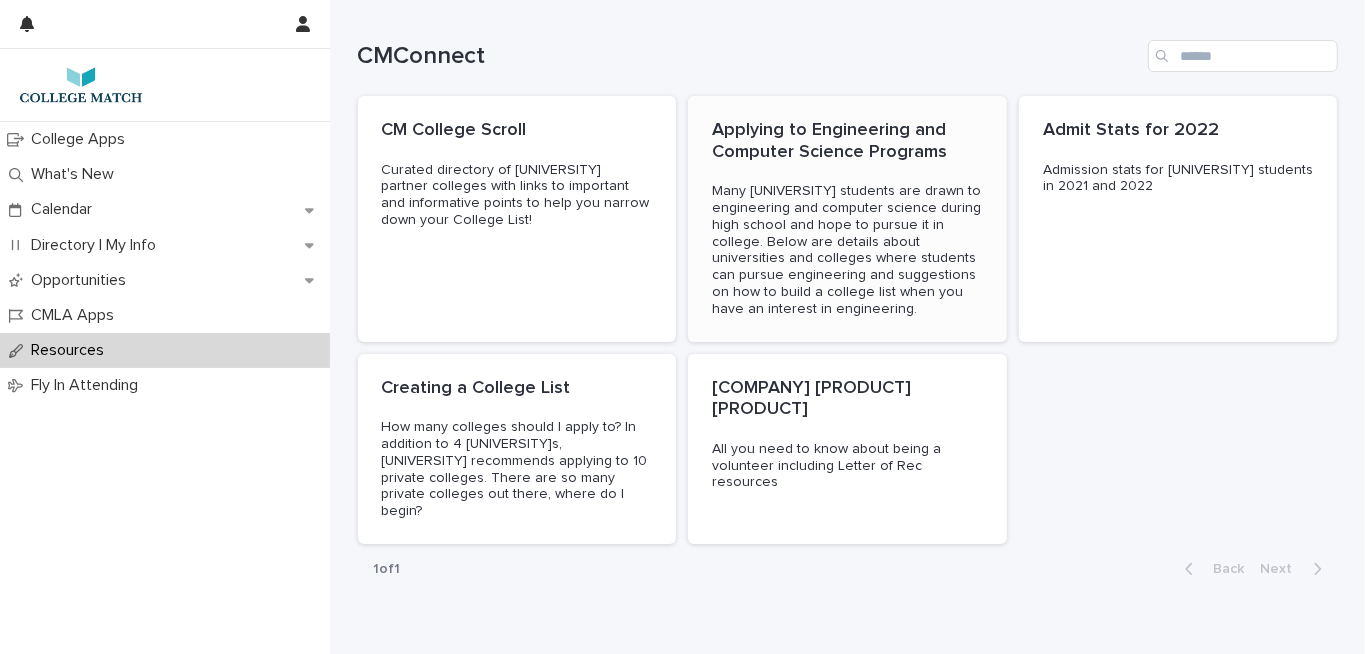 click on "Applying to Engineering and Computer Science Programs" at bounding box center (847, 141) 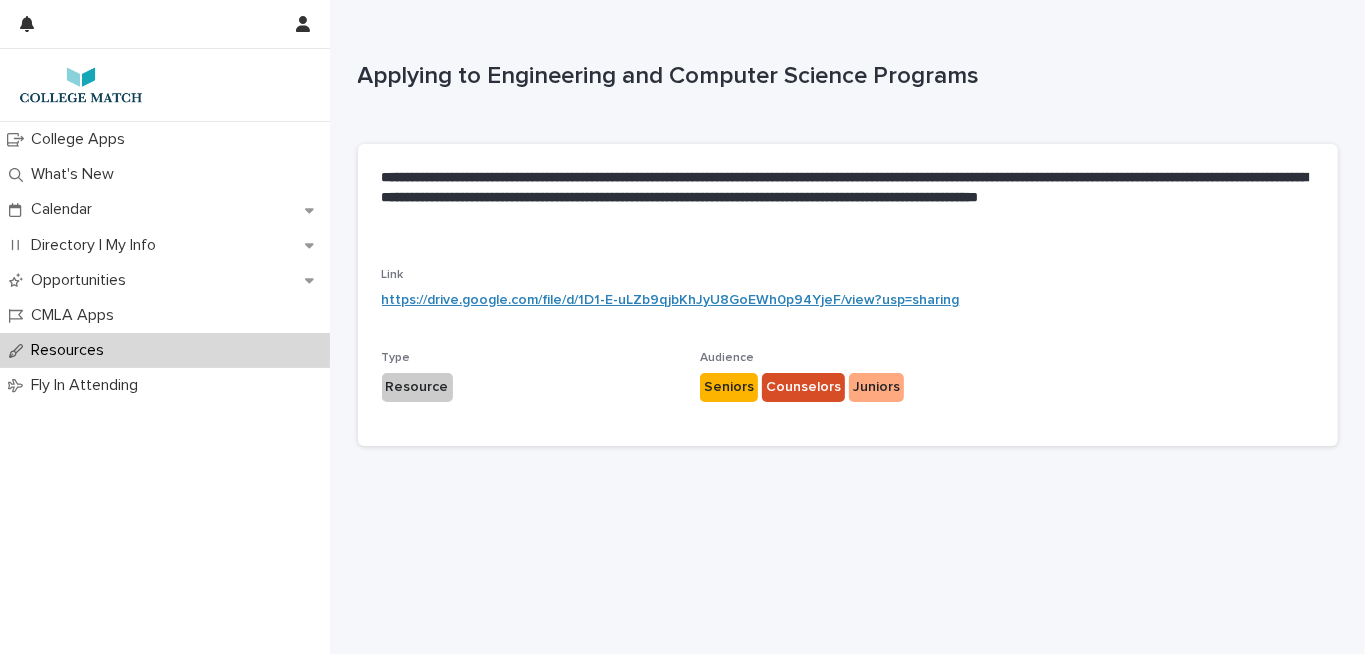 click on "https://drive.google.com/file/d/1D1-E-uLZb9qjbKhJyU8GoEWh0p94YjeF/view?usp=sharing" at bounding box center (671, 300) 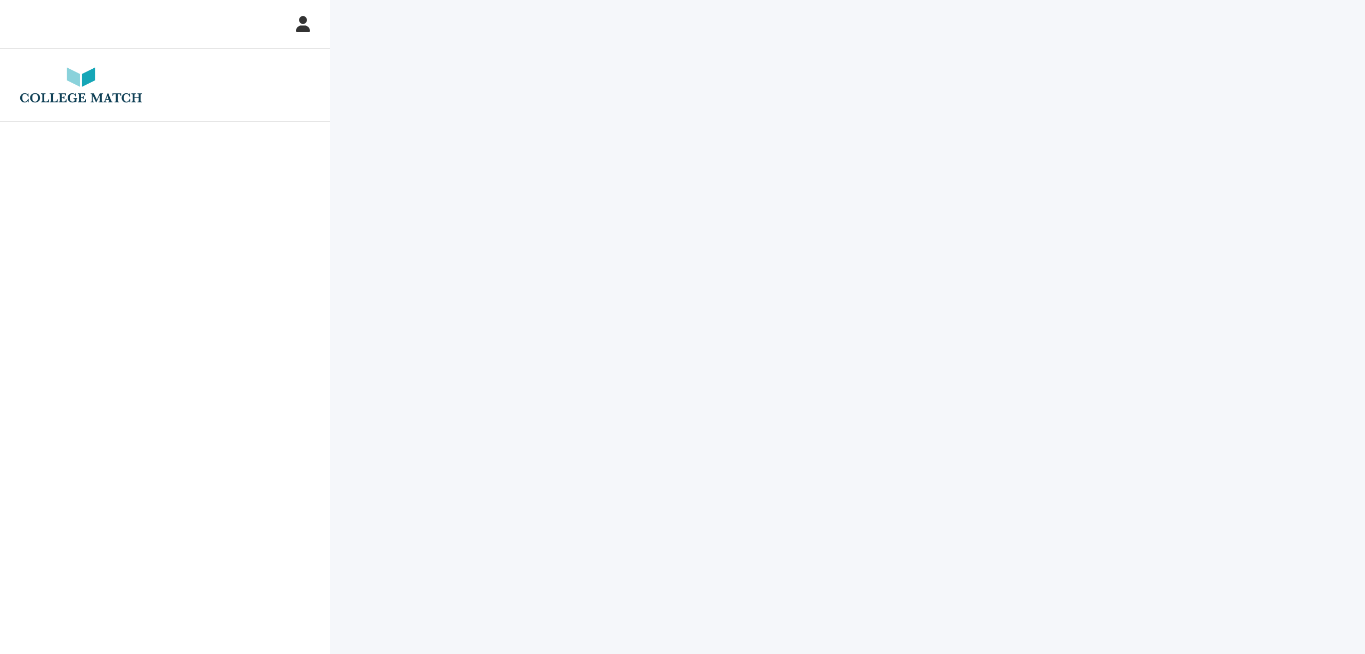 scroll, scrollTop: 0, scrollLeft: 0, axis: both 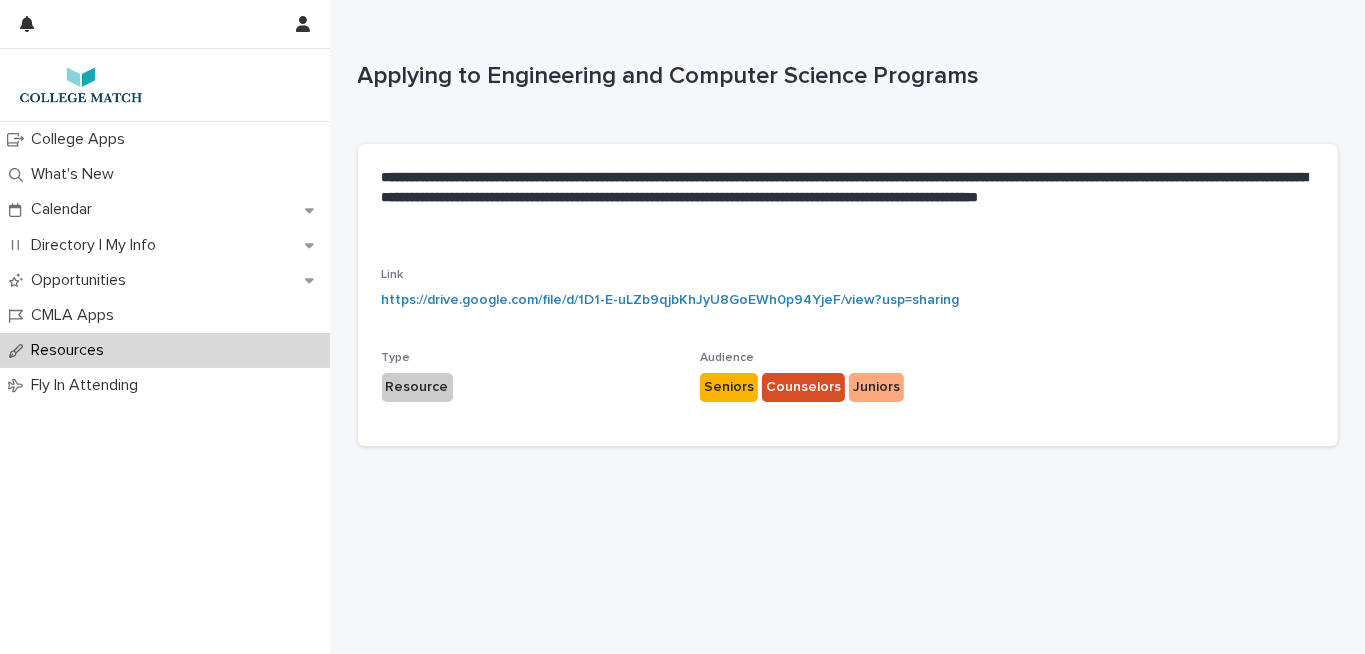 click on "Counselors" at bounding box center (803, 387) 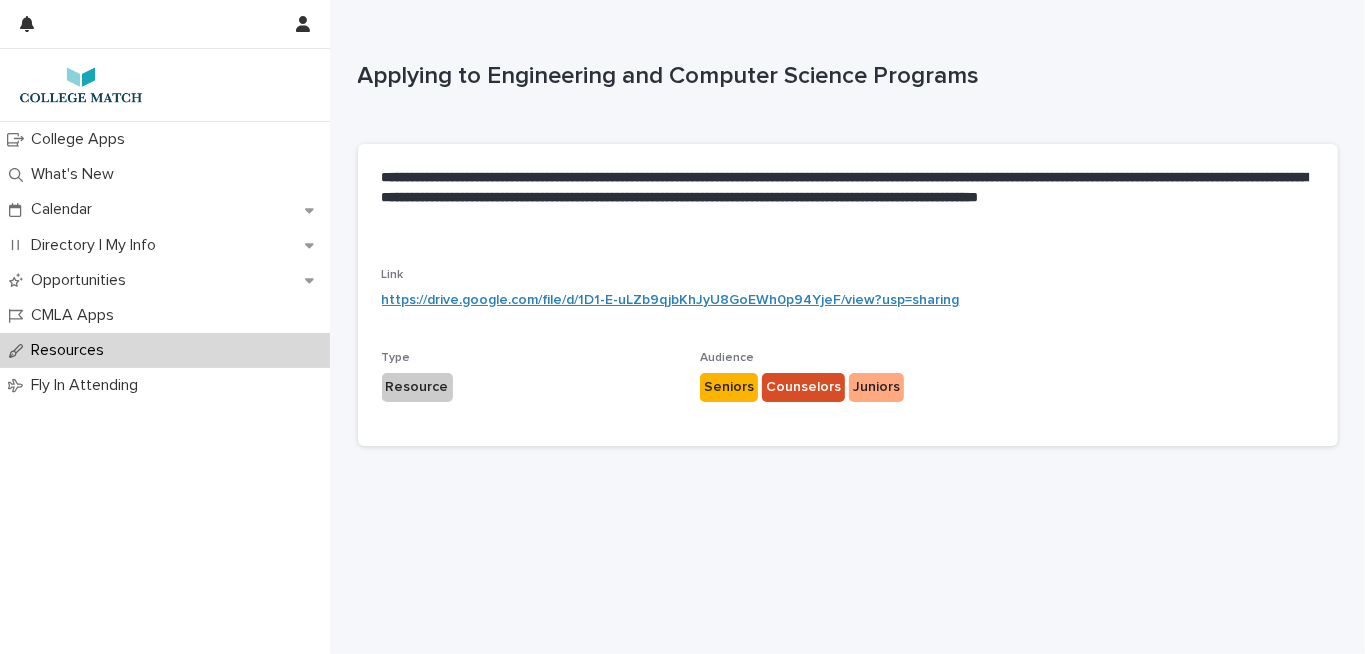 click on "https://drive.google.com/file/d/1D1-E-uLZb9qjbKhJyU8GoEWh0p94YjeF/view?usp=sharing" at bounding box center (671, 300) 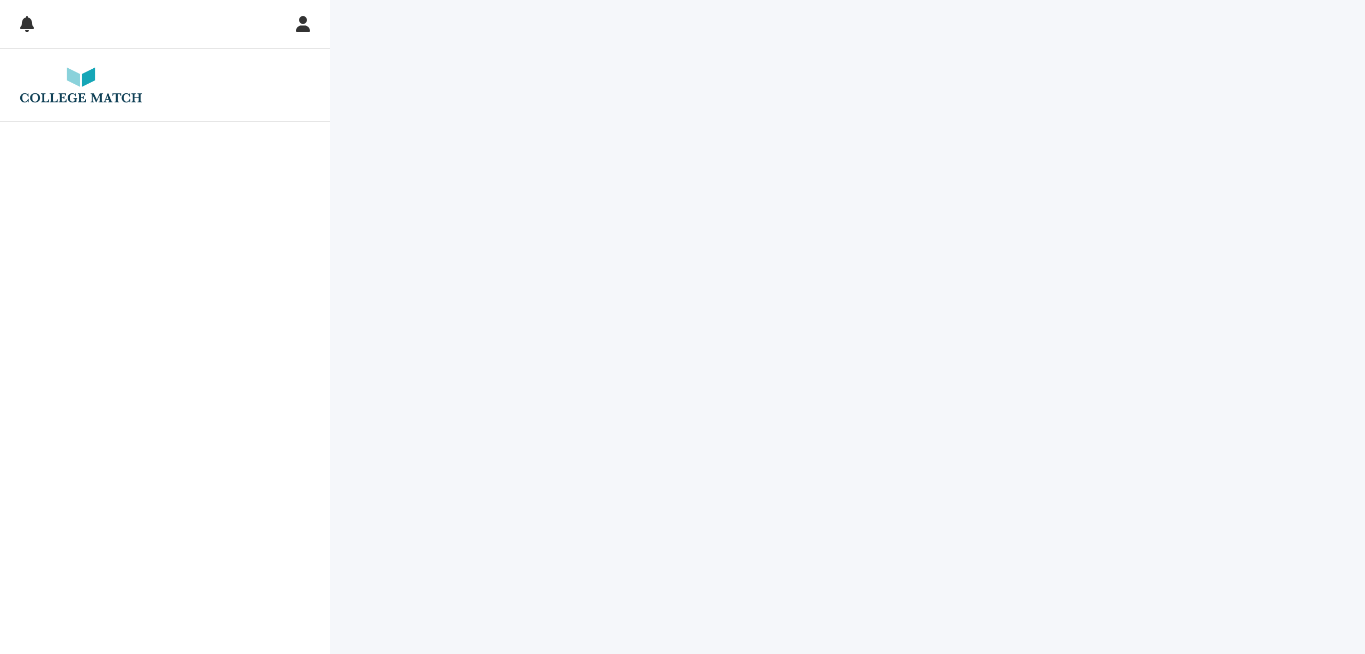 scroll, scrollTop: 0, scrollLeft: 0, axis: both 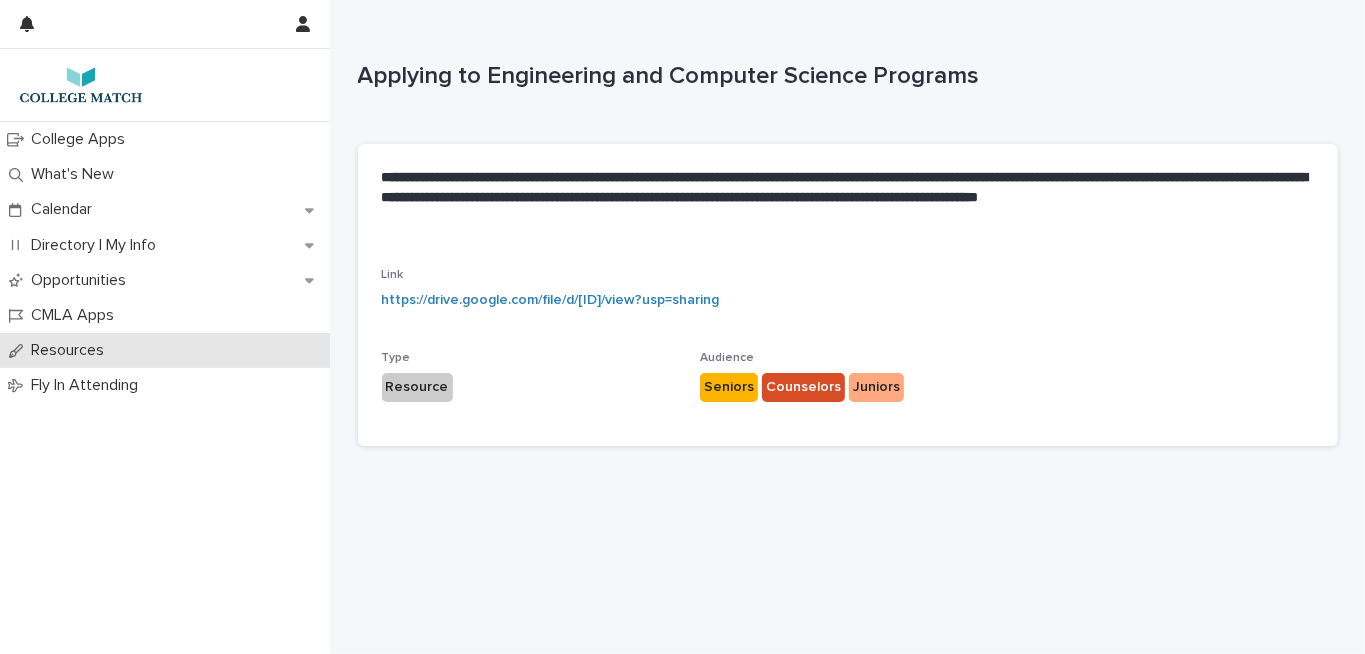 click on "Resources" at bounding box center (71, 350) 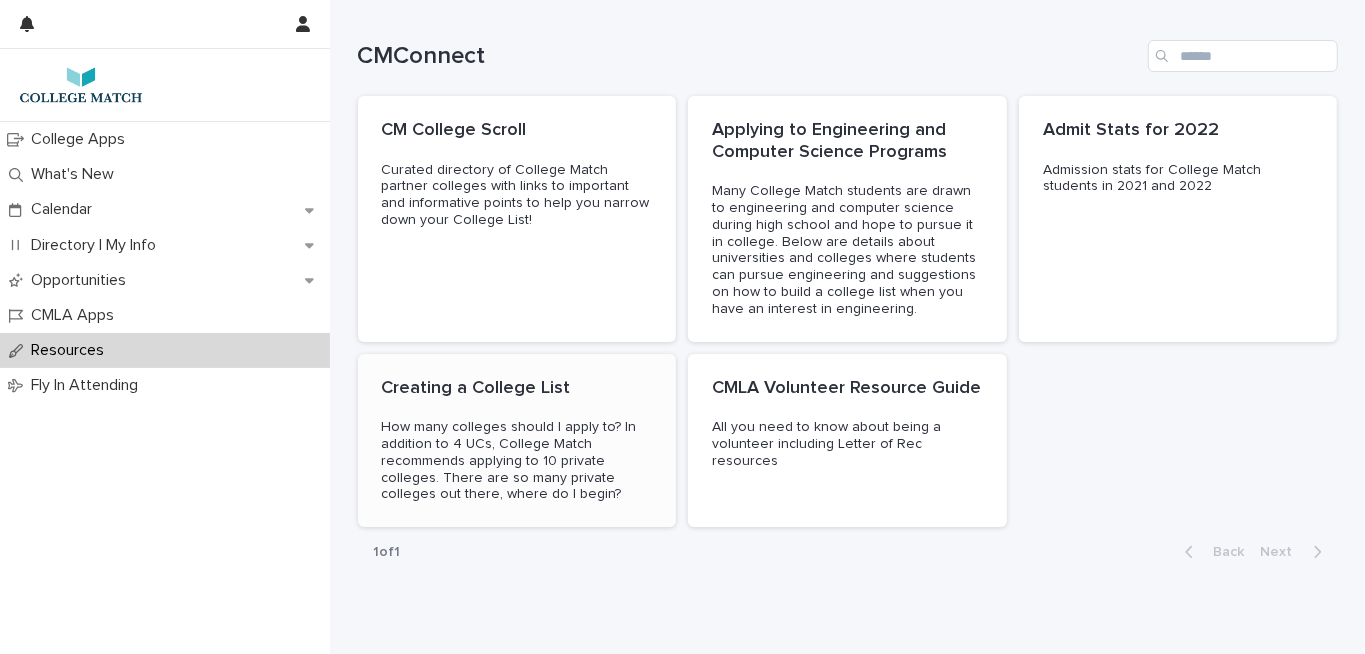 click on "Creating a College List" at bounding box center (517, 389) 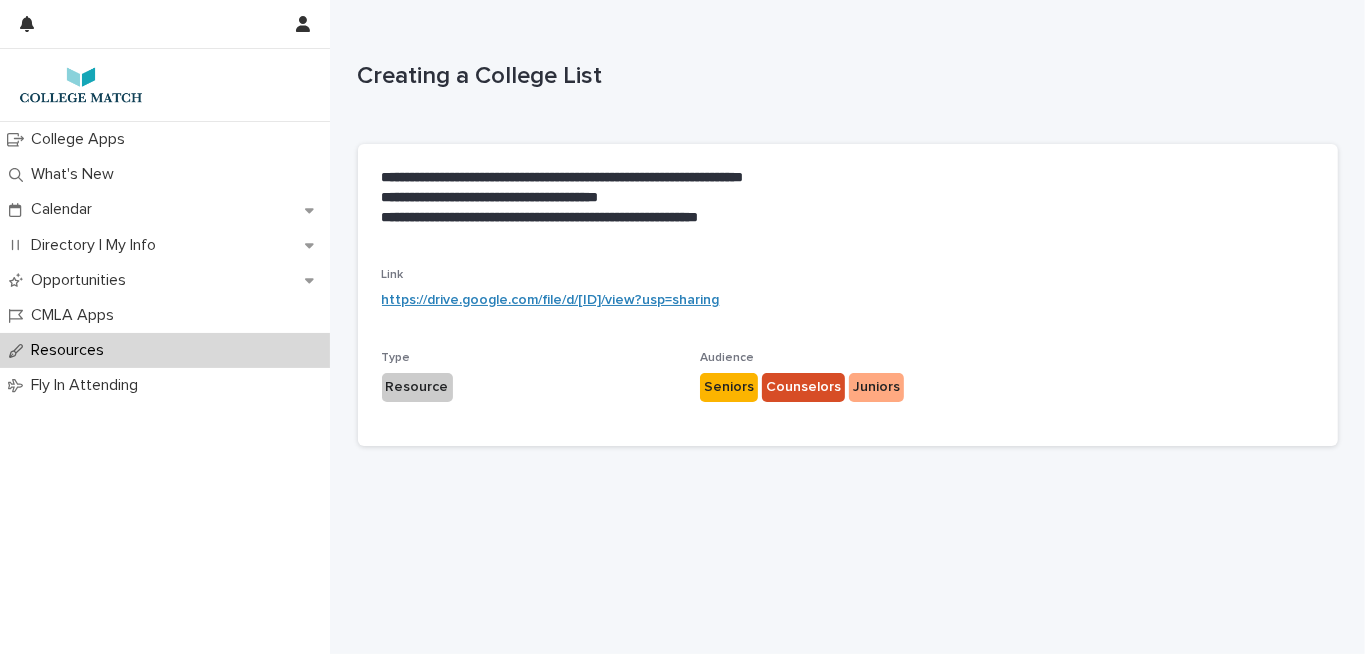 click on "https://drive.google.com/file/d/1Xyi1ok_VqqfNj0qO4f_owWo0pwKfpK-A/view?usp=sharing" at bounding box center [551, 300] 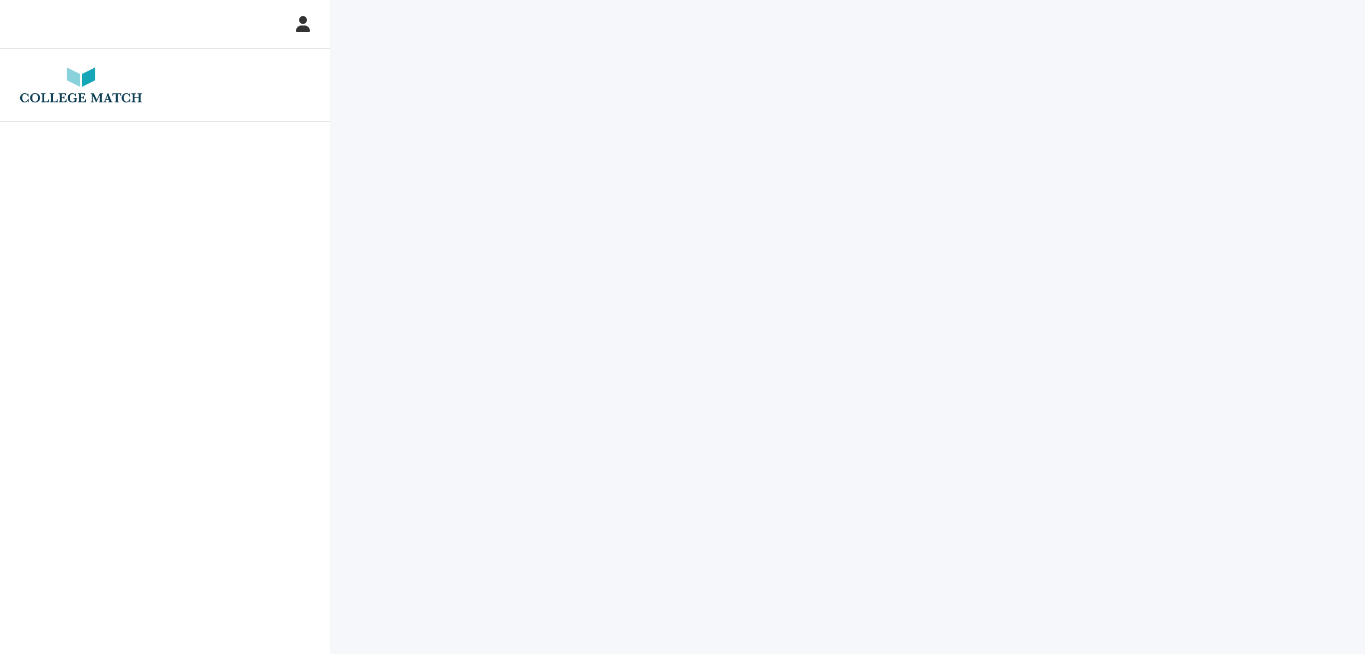 scroll, scrollTop: 0, scrollLeft: 0, axis: both 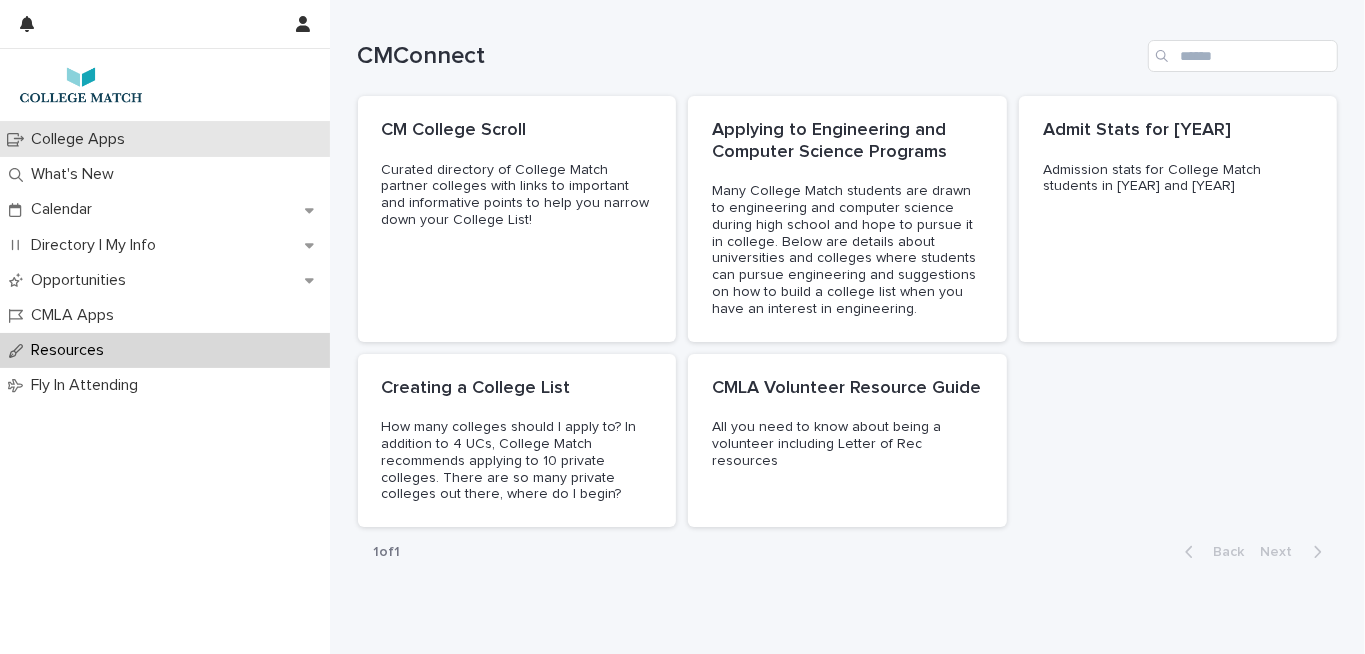 click on "College Apps" at bounding box center [82, 139] 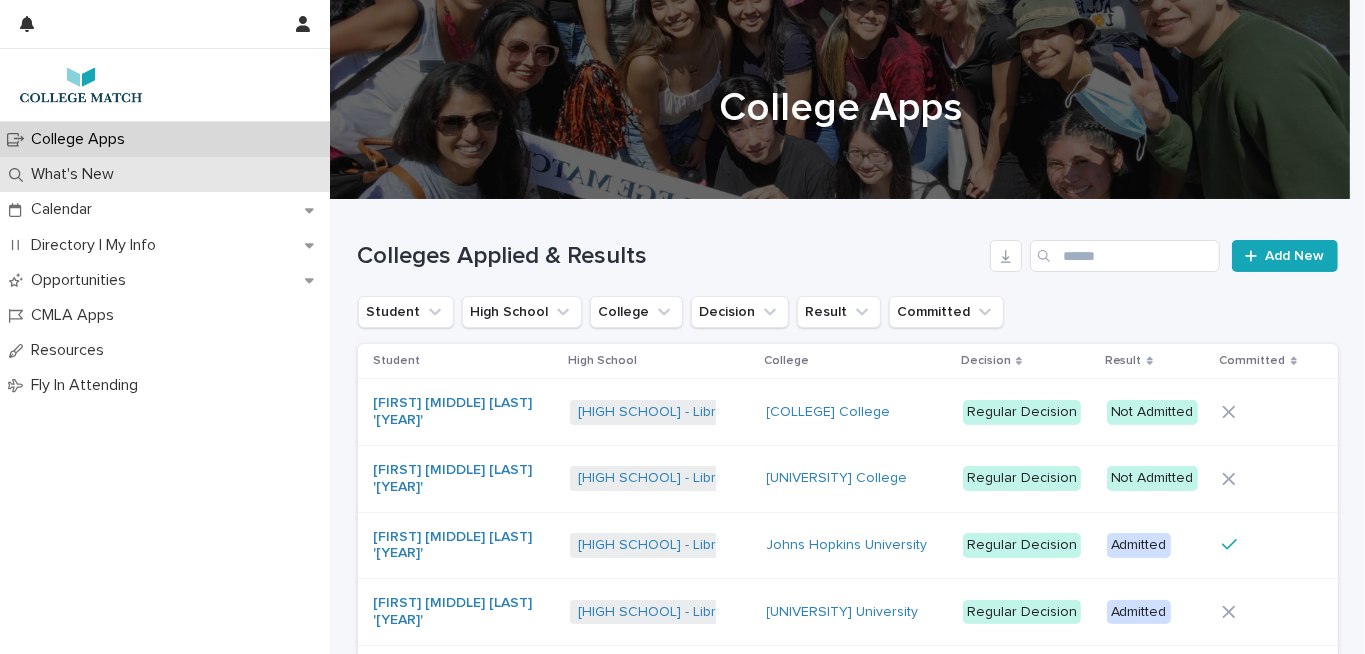 click on "What's New" at bounding box center [76, 174] 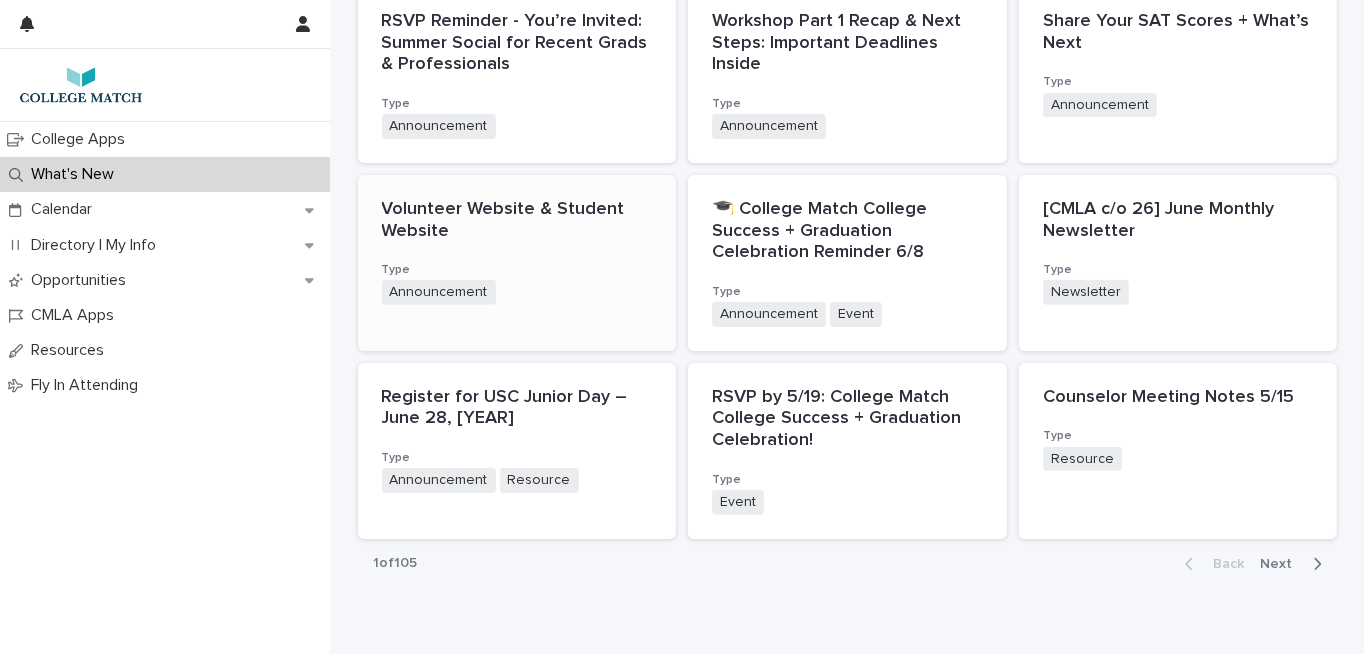 scroll, scrollTop: 557, scrollLeft: 0, axis: vertical 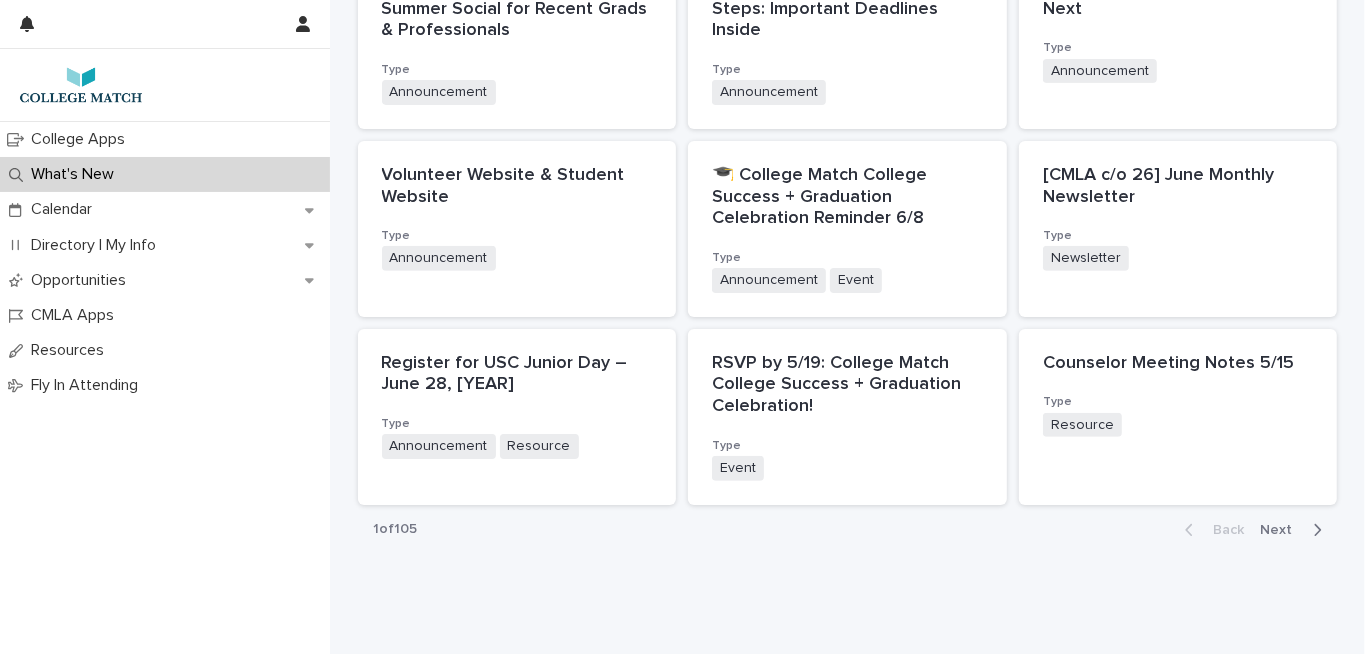 click on "Next" at bounding box center [1283, 530] 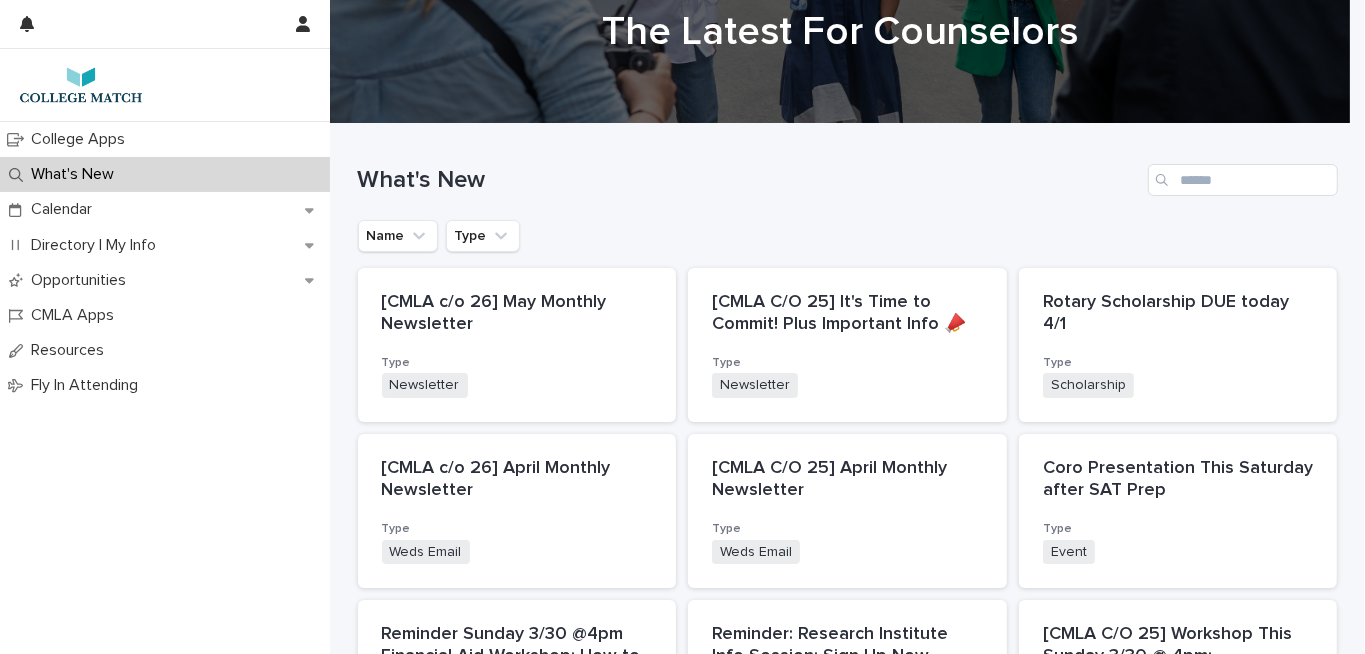 scroll, scrollTop: 0, scrollLeft: 0, axis: both 